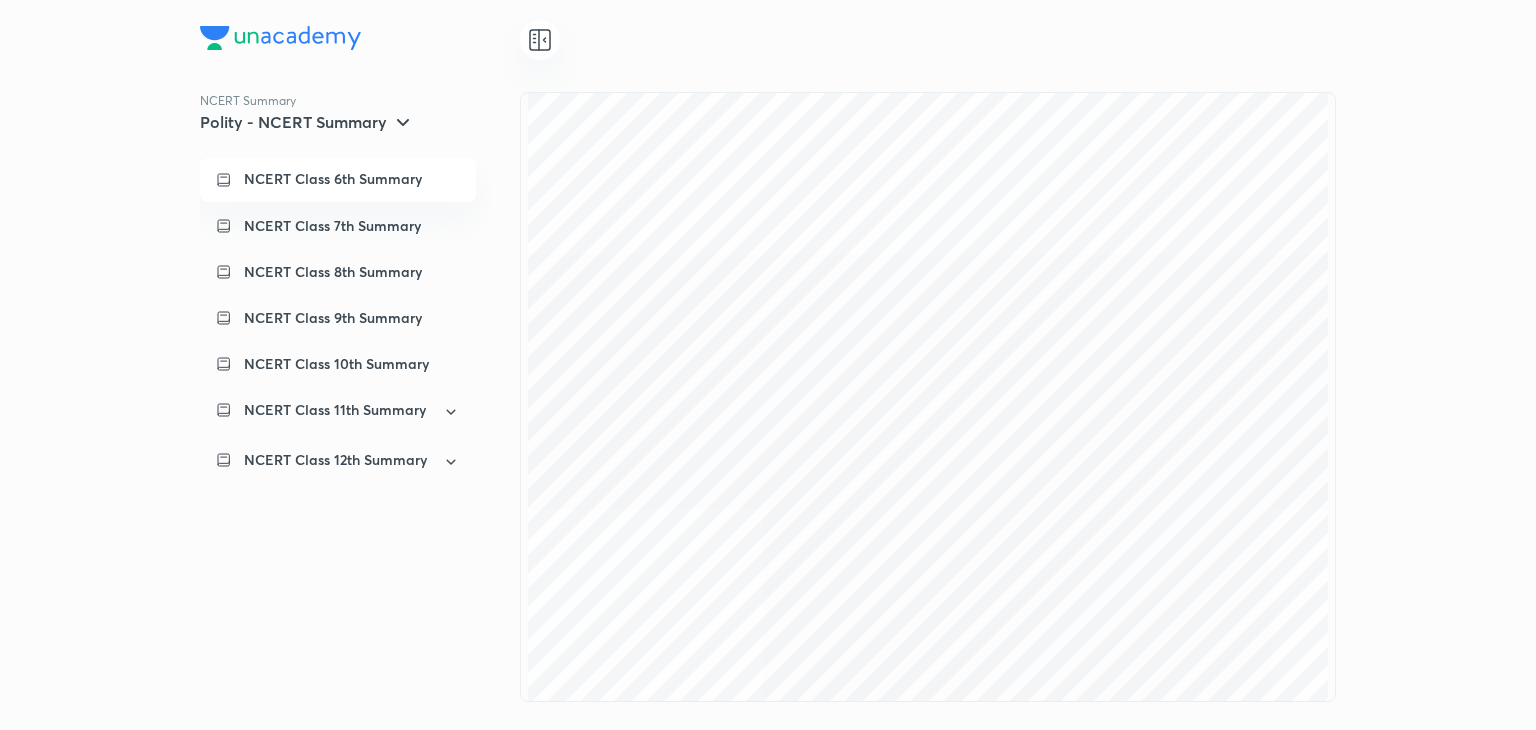 scroll, scrollTop: 0, scrollLeft: 0, axis: both 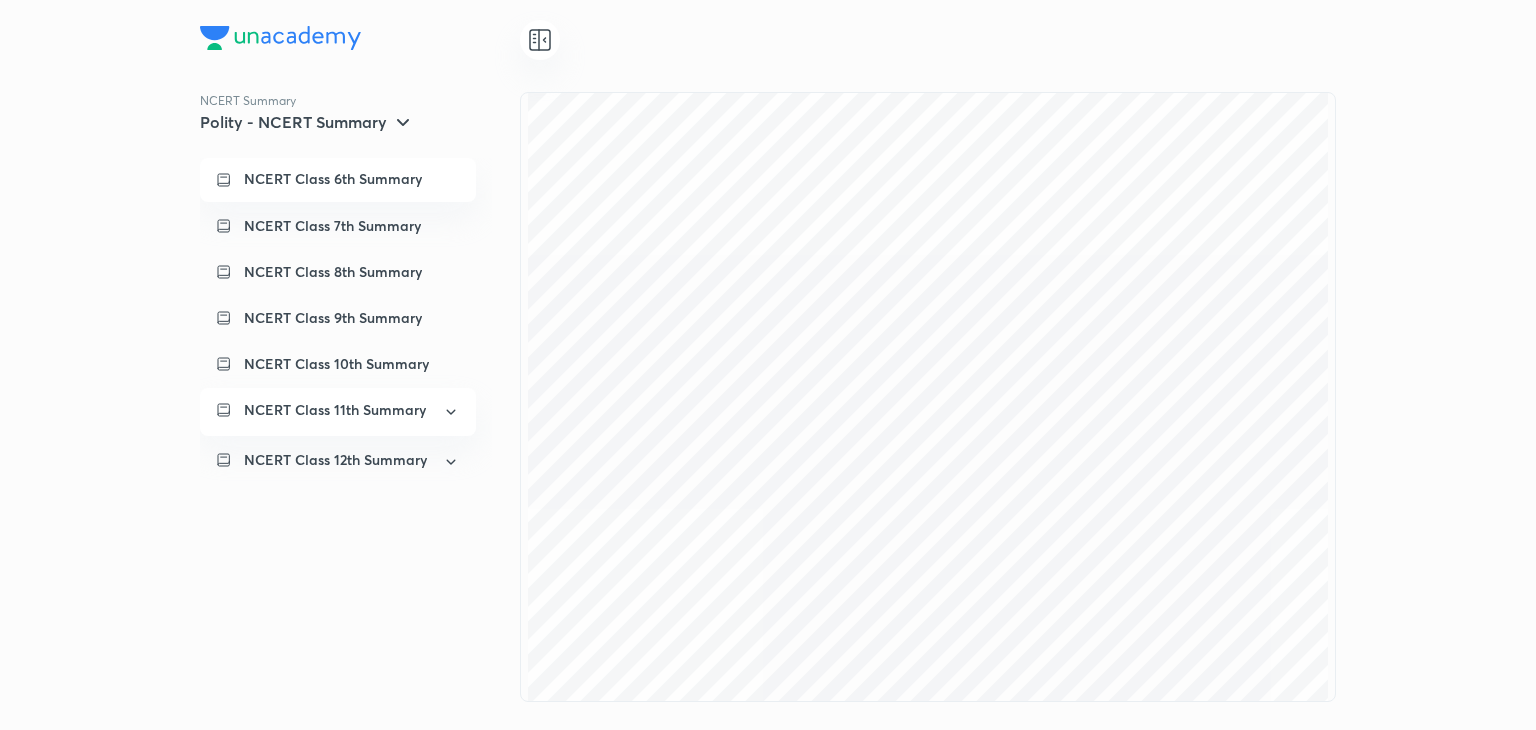 click 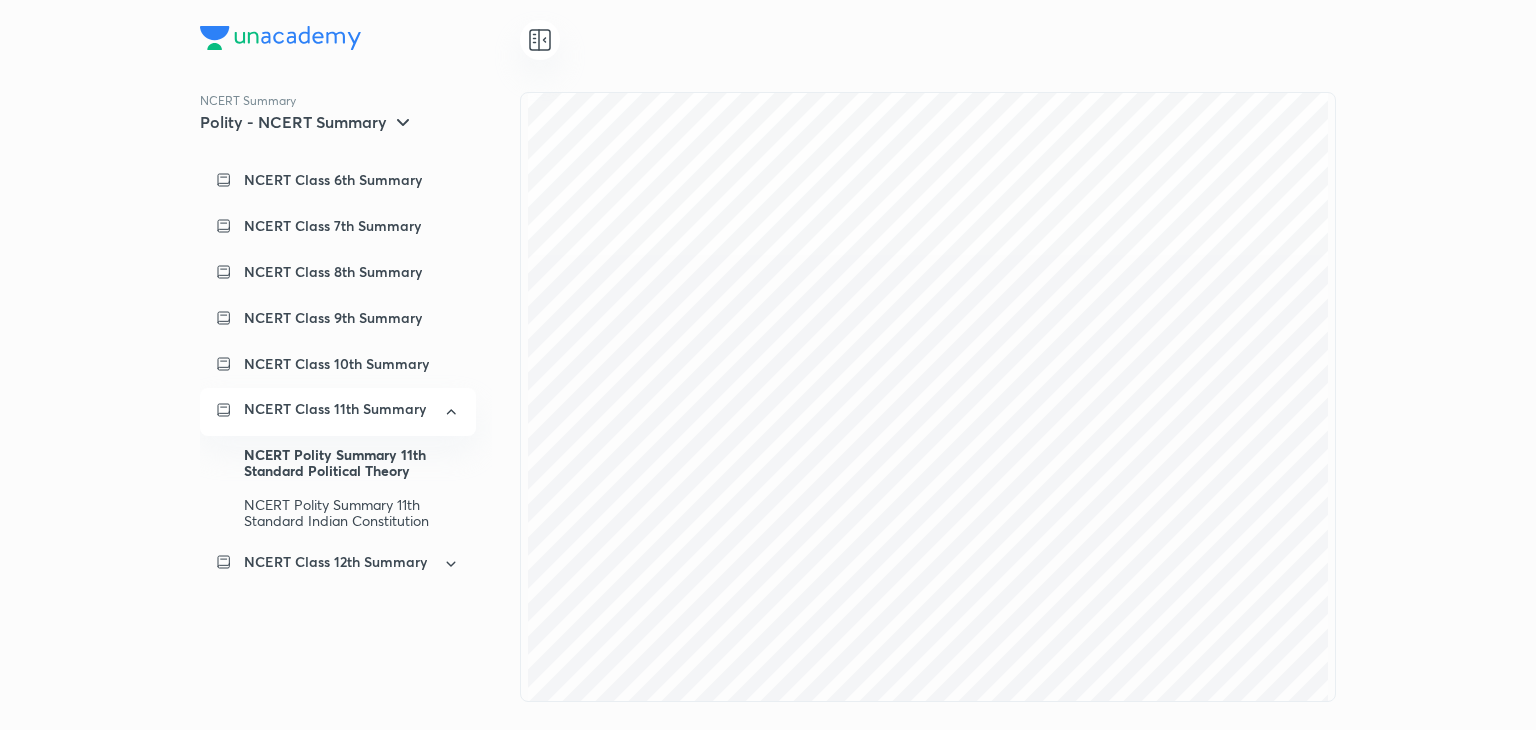 scroll, scrollTop: 284, scrollLeft: 0, axis: vertical 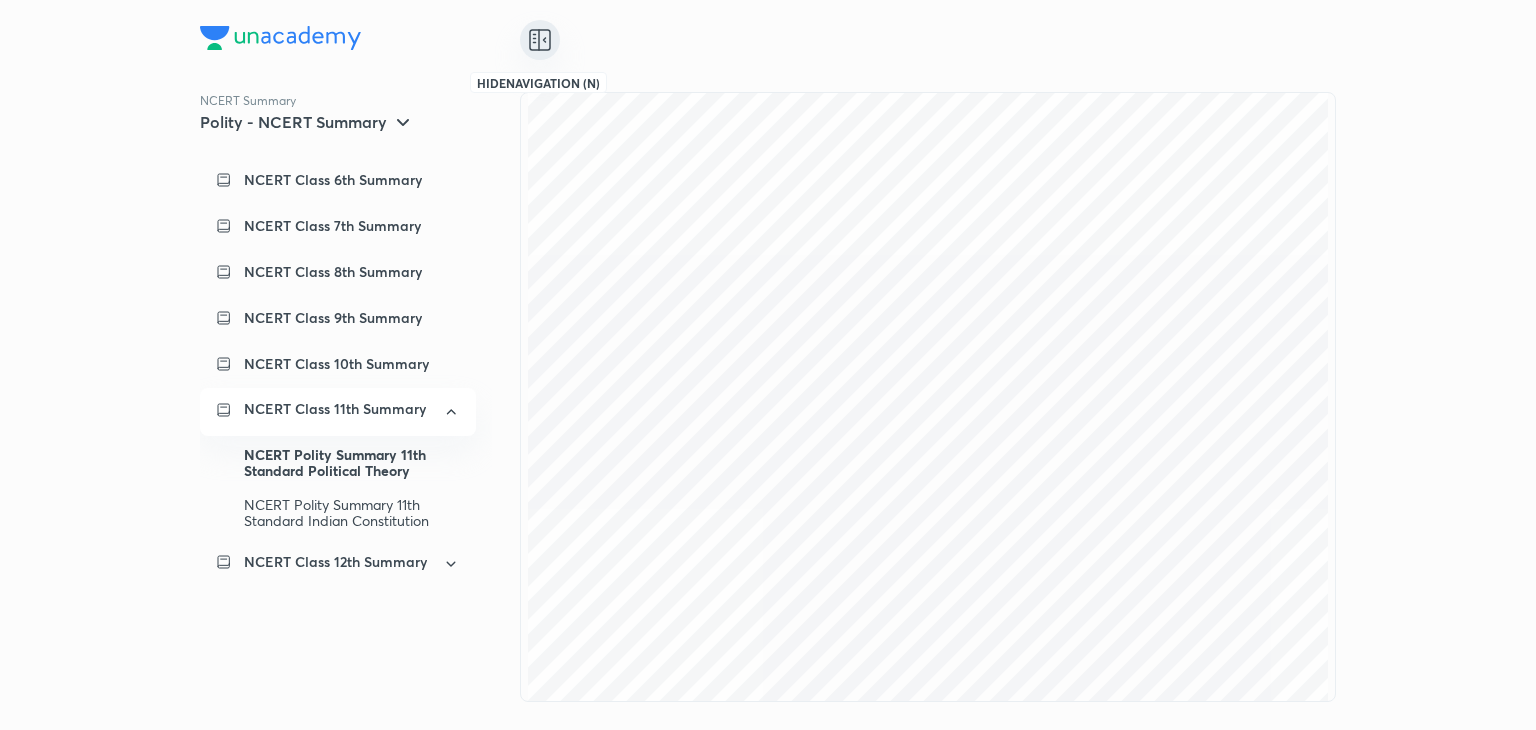 click at bounding box center [540, 40] 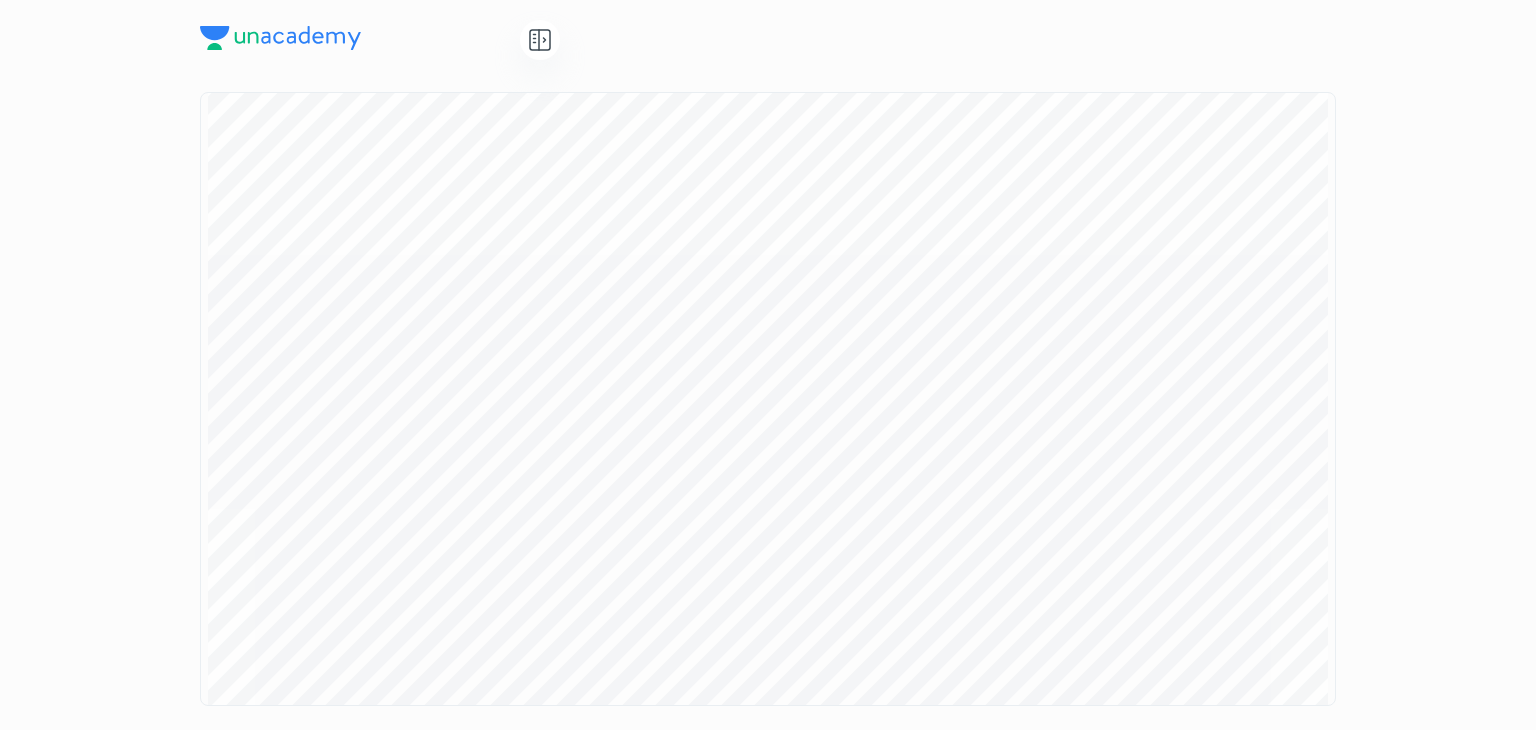 scroll, scrollTop: 77600, scrollLeft: 0, axis: vertical 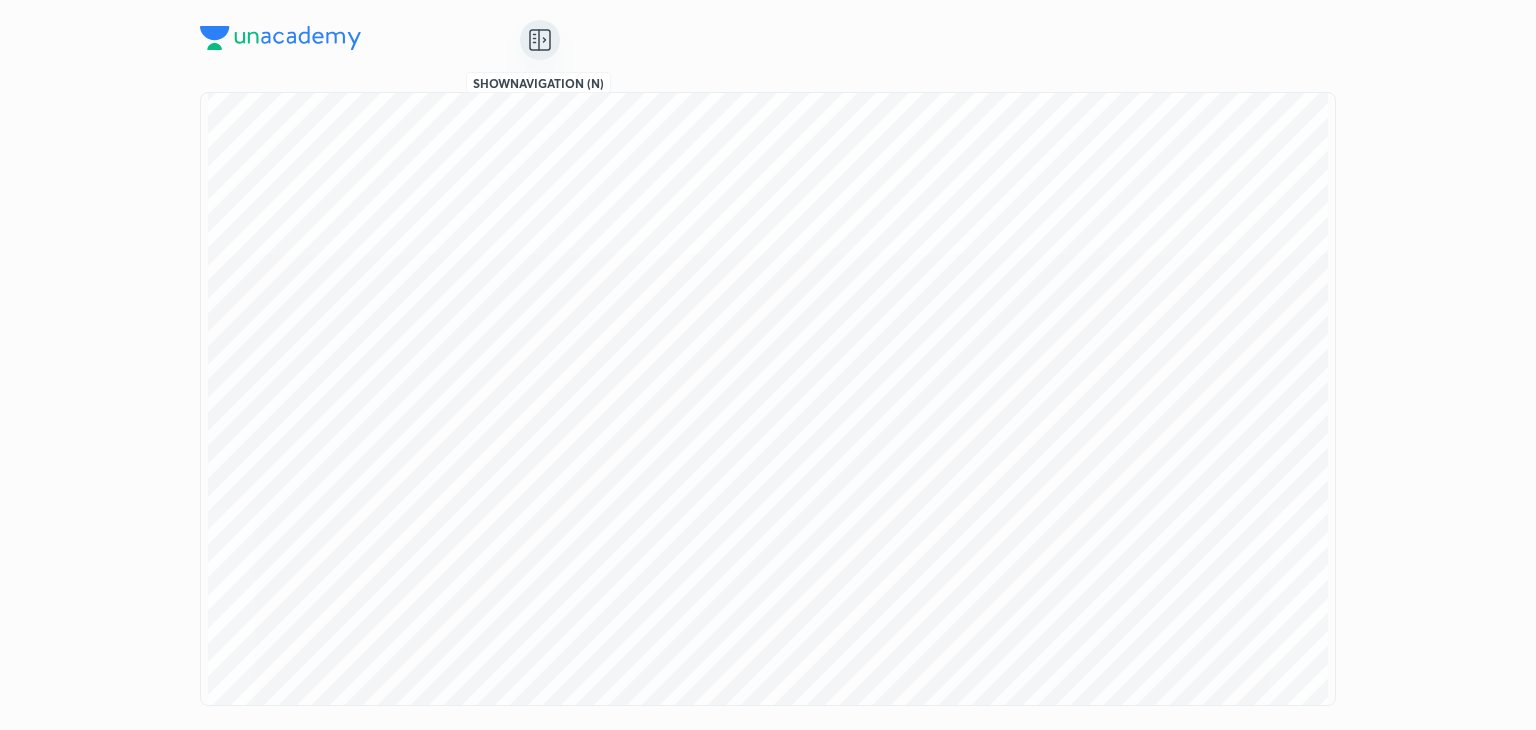 click 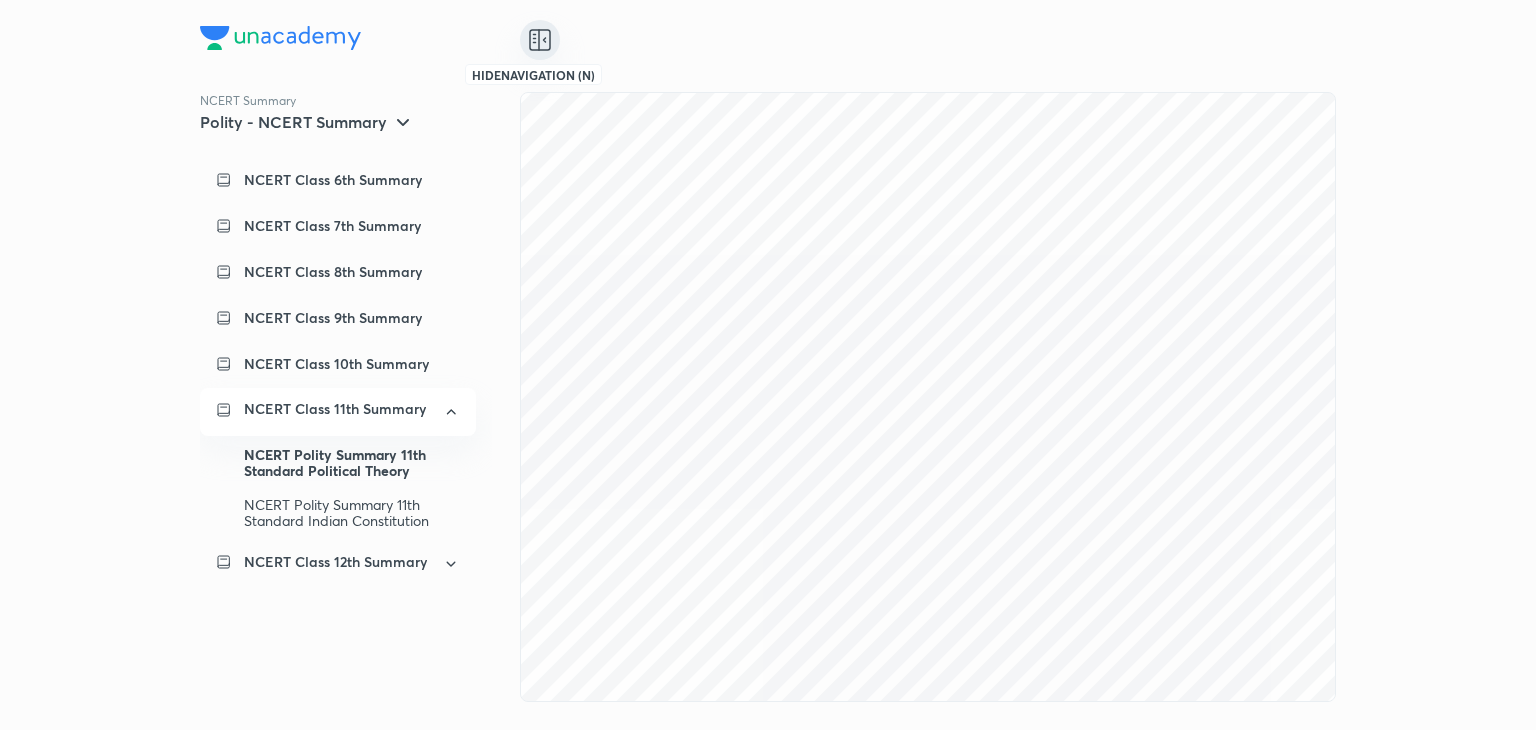 scroll, scrollTop: 55241, scrollLeft: 0, axis: vertical 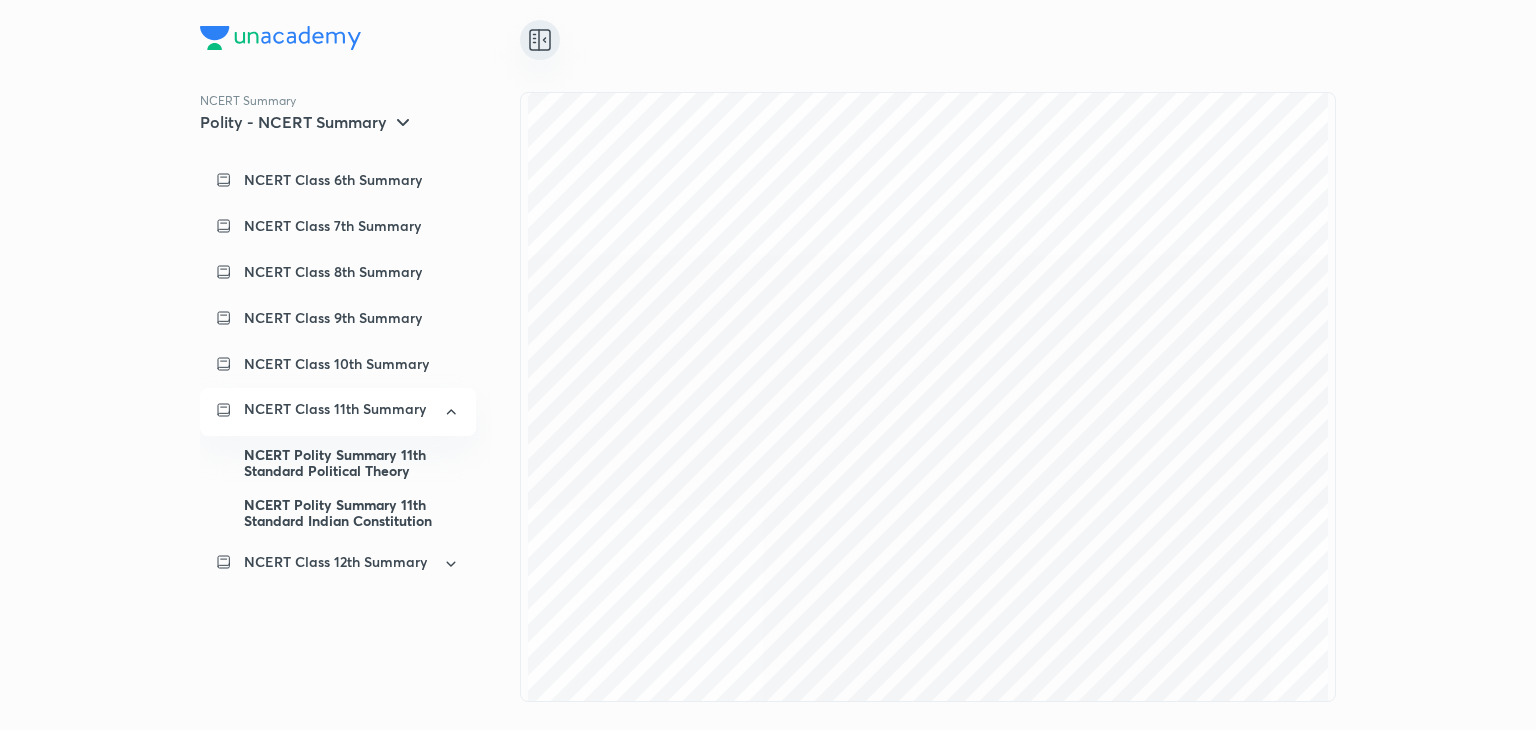 click on "NCERT Polity Summary 11th Standard Indian Constitution" at bounding box center [352, 513] 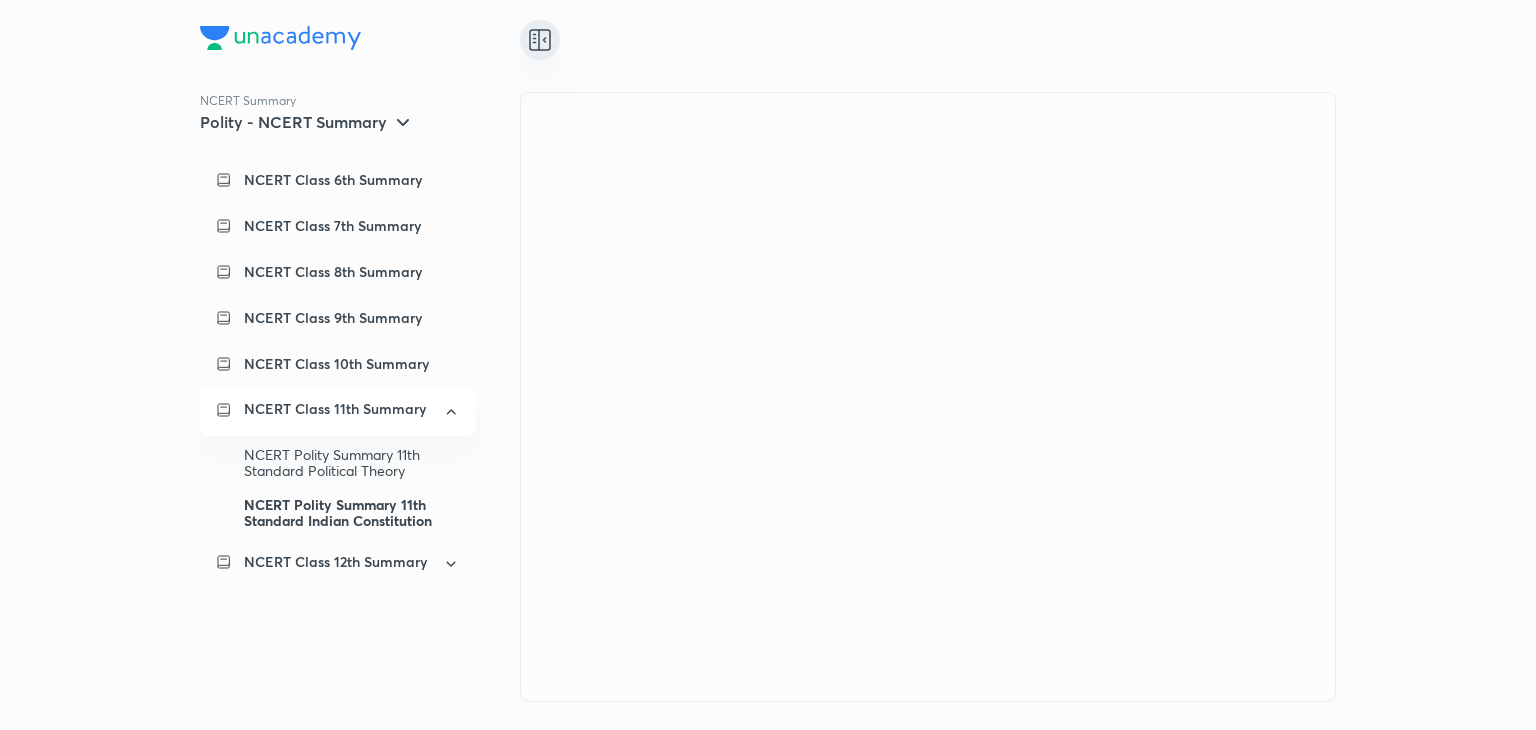 scroll, scrollTop: 0, scrollLeft: 0, axis: both 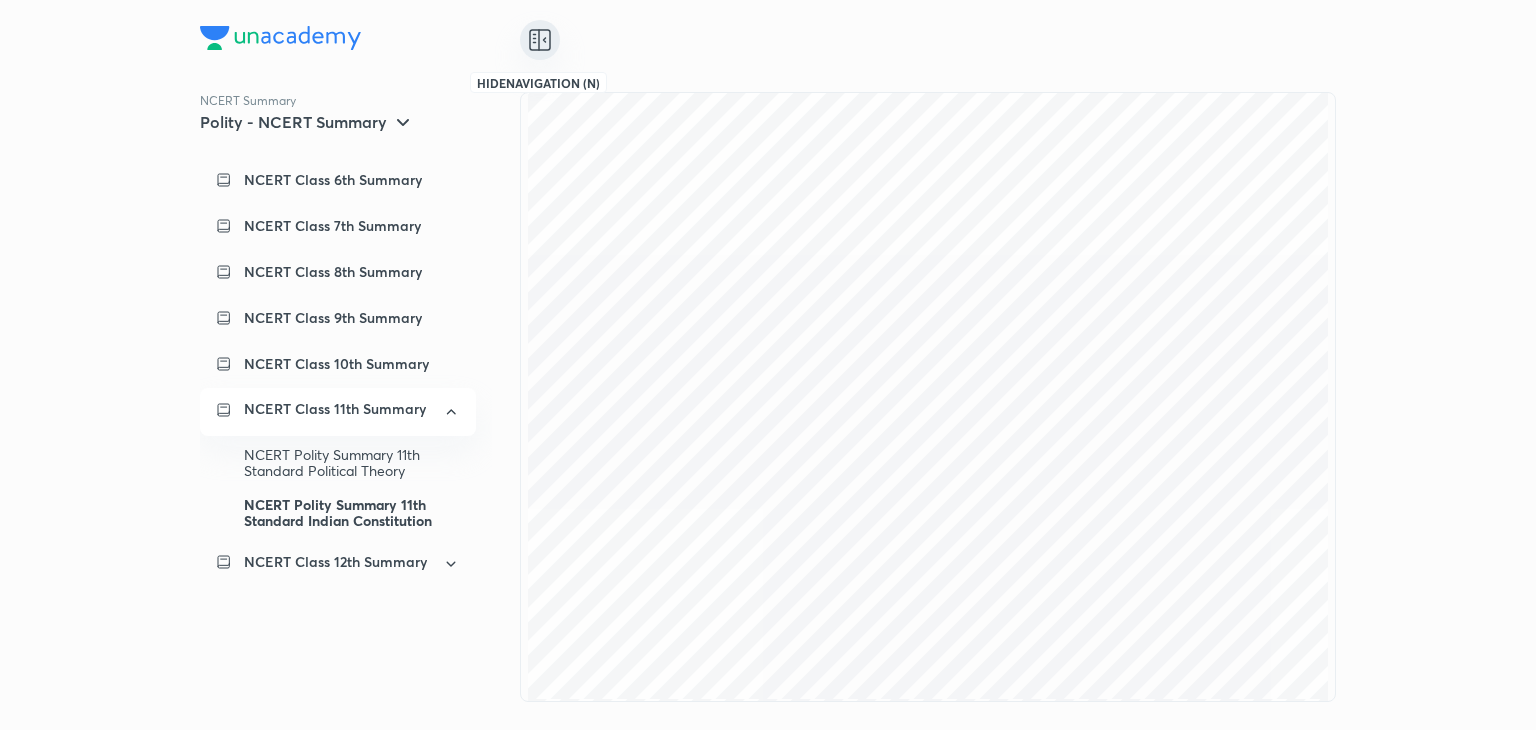 click 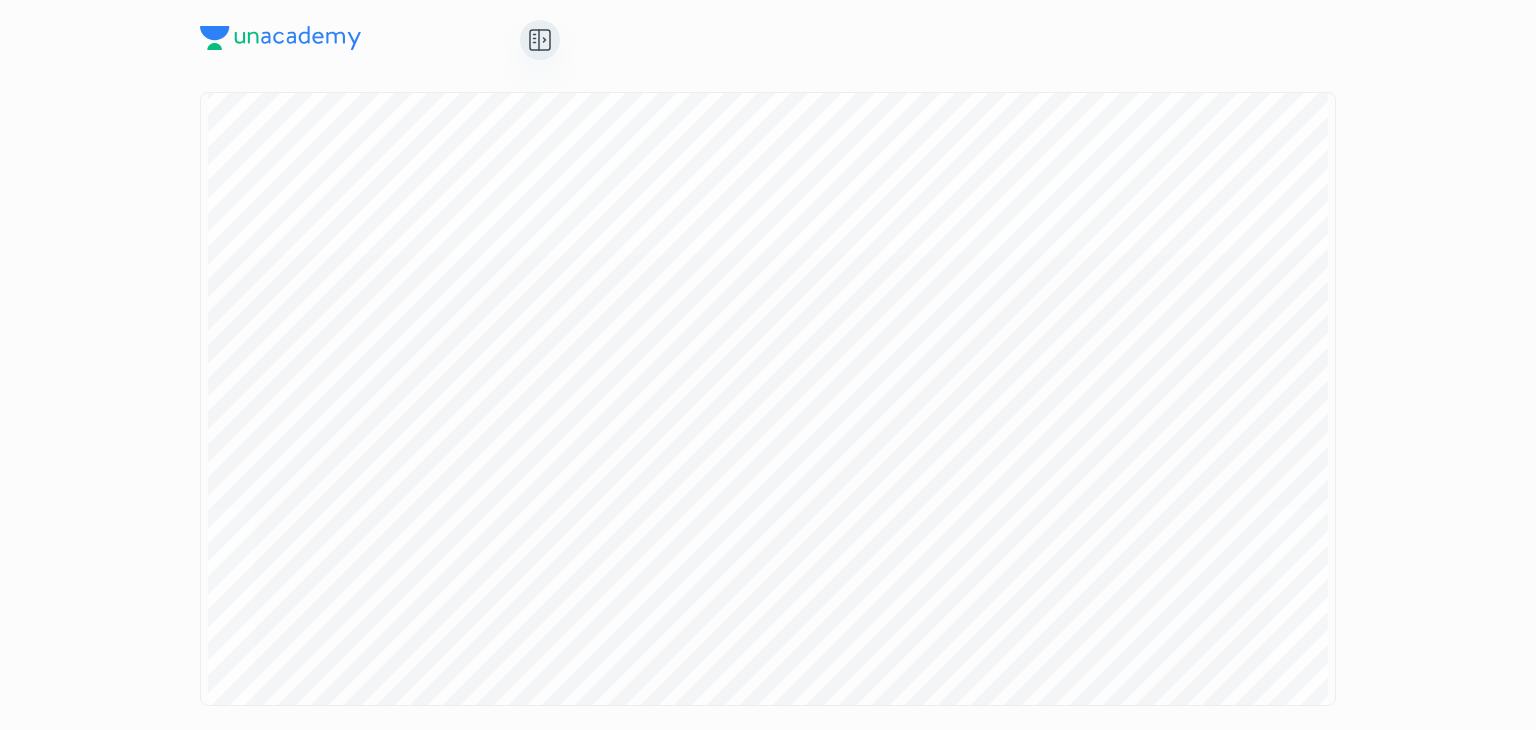 scroll, scrollTop: 89837, scrollLeft: 0, axis: vertical 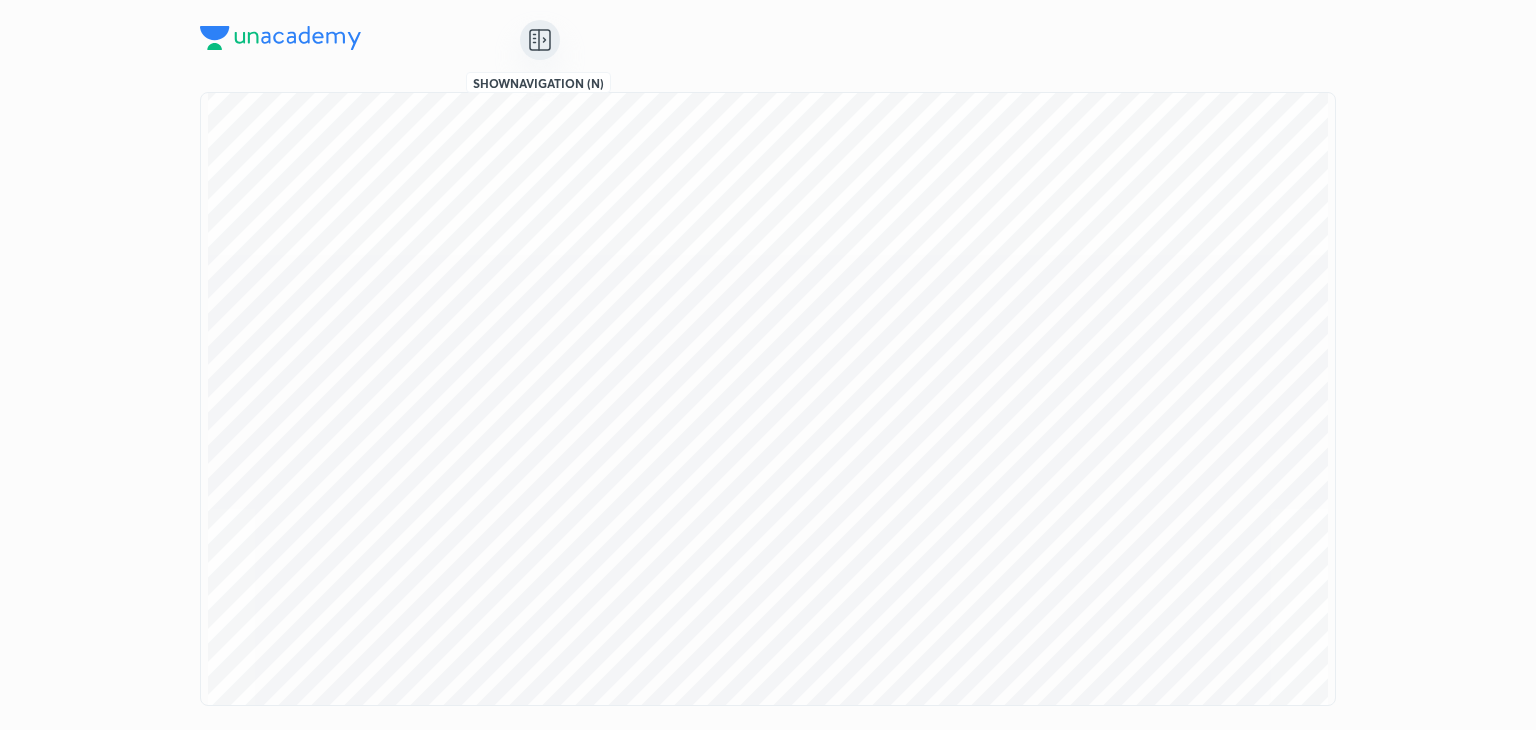 click 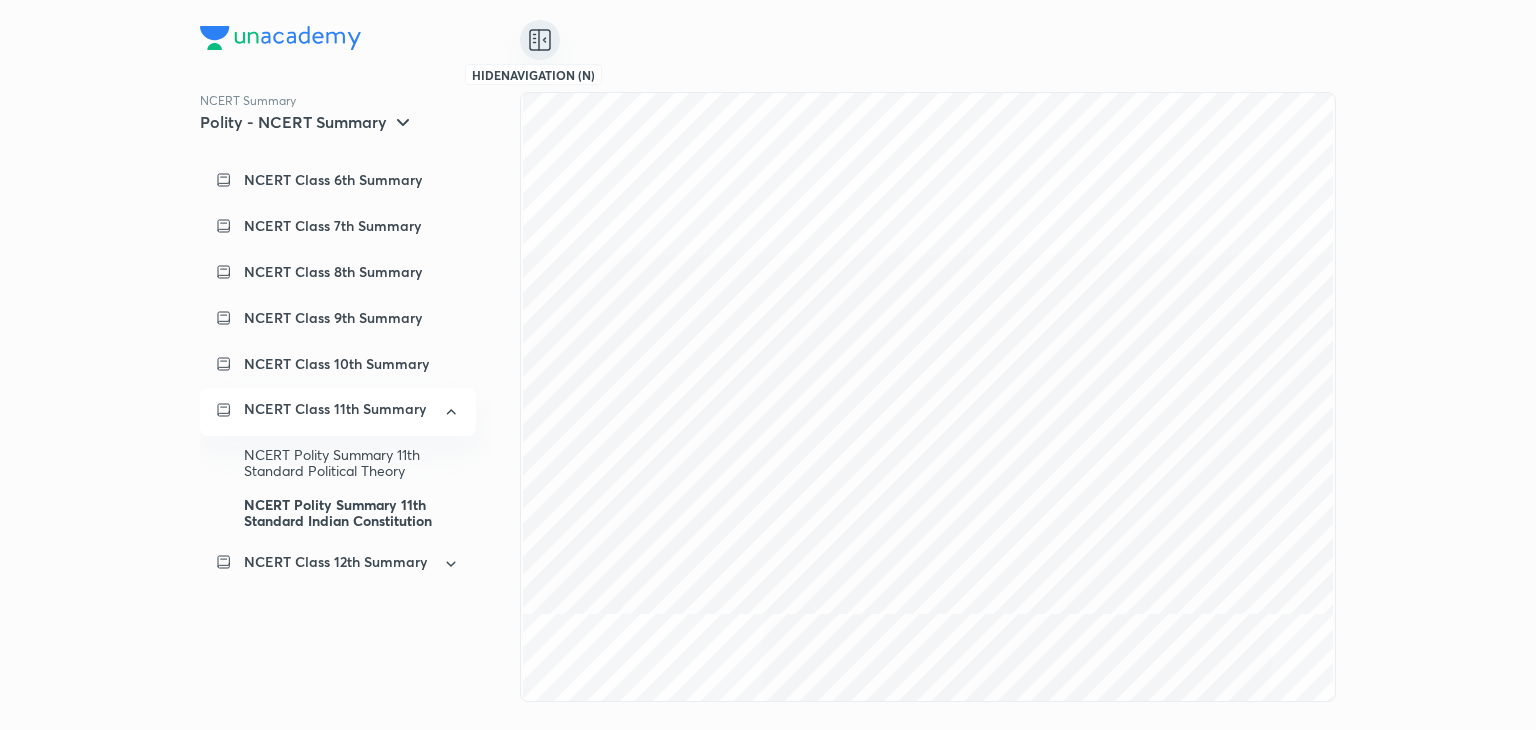 scroll, scrollTop: 84200, scrollLeft: 0, axis: vertical 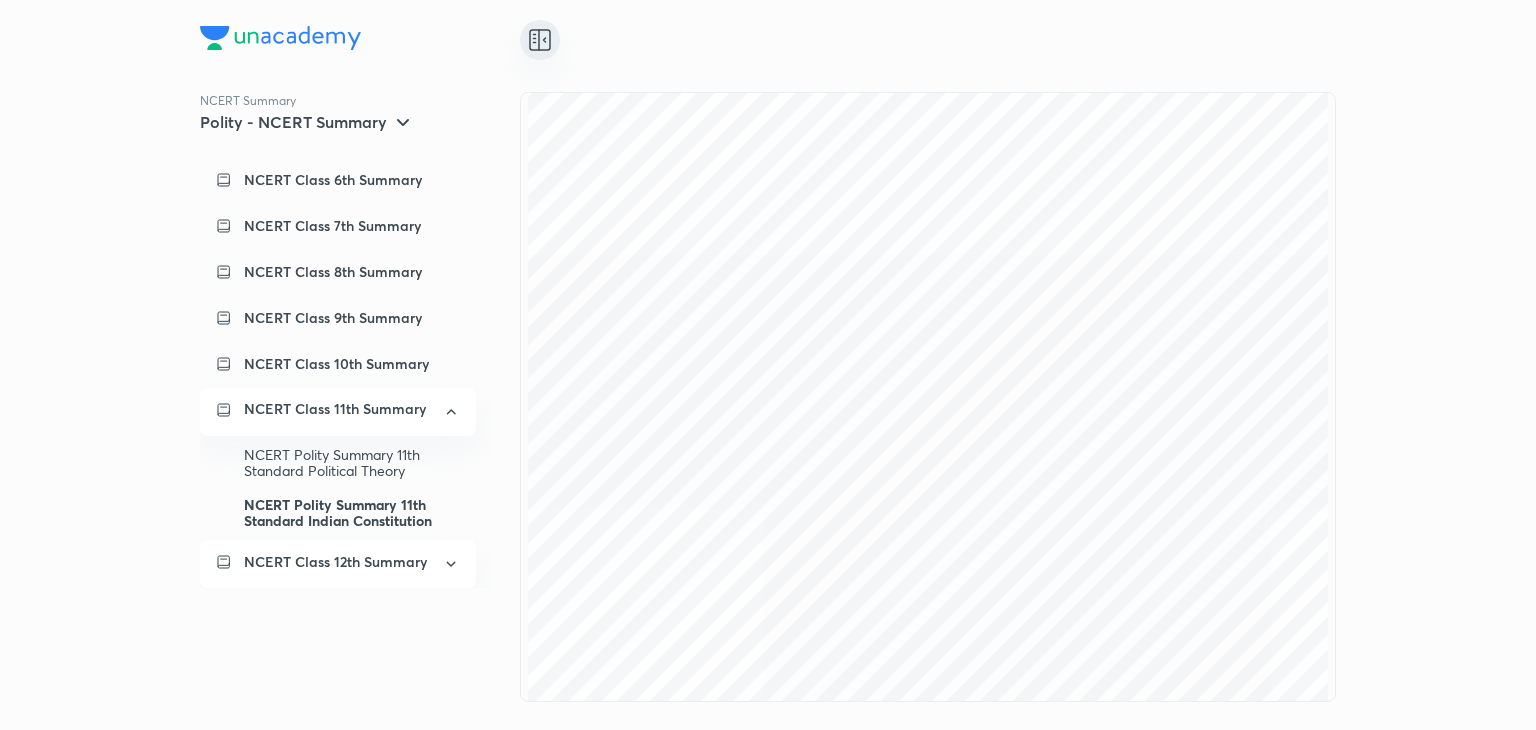 click 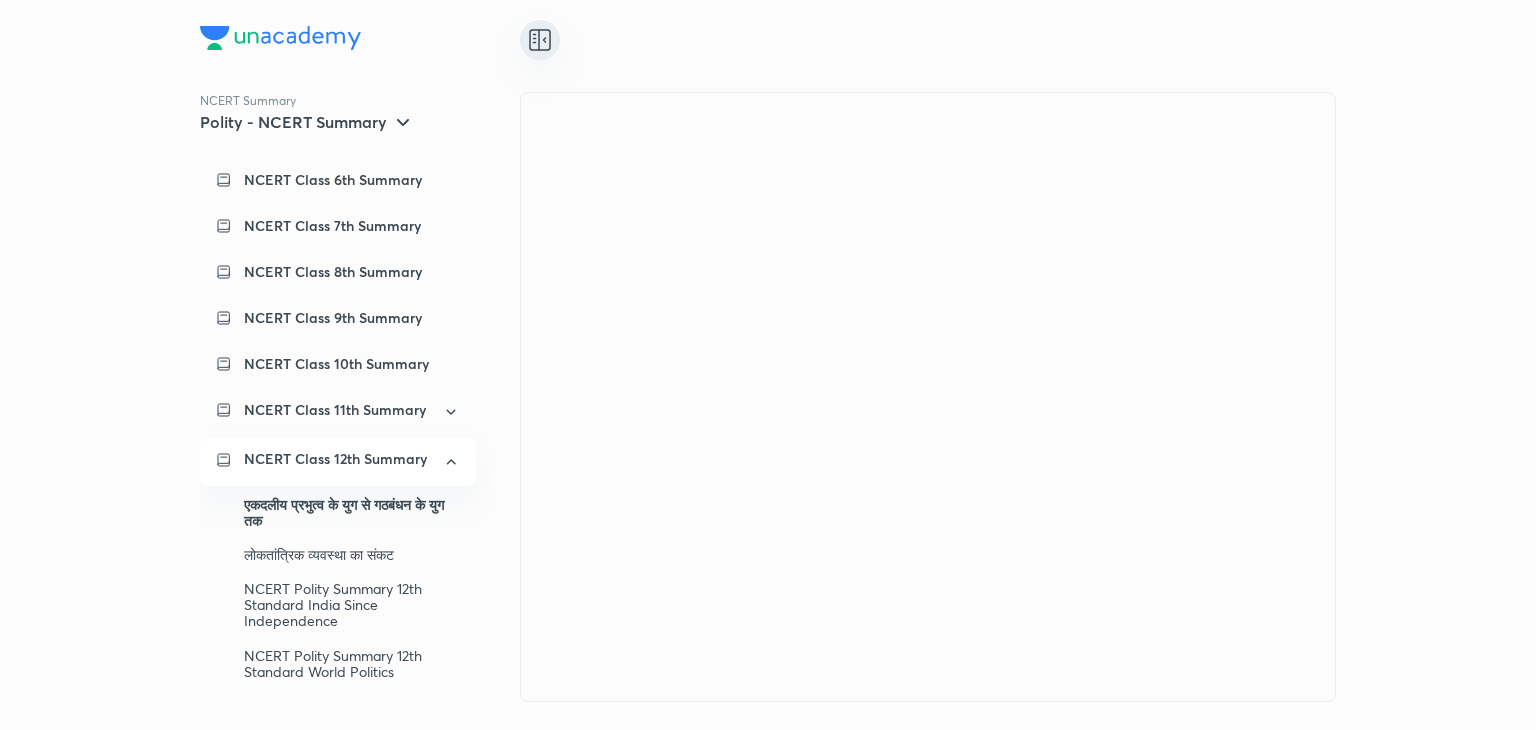 scroll, scrollTop: 0, scrollLeft: 0, axis: both 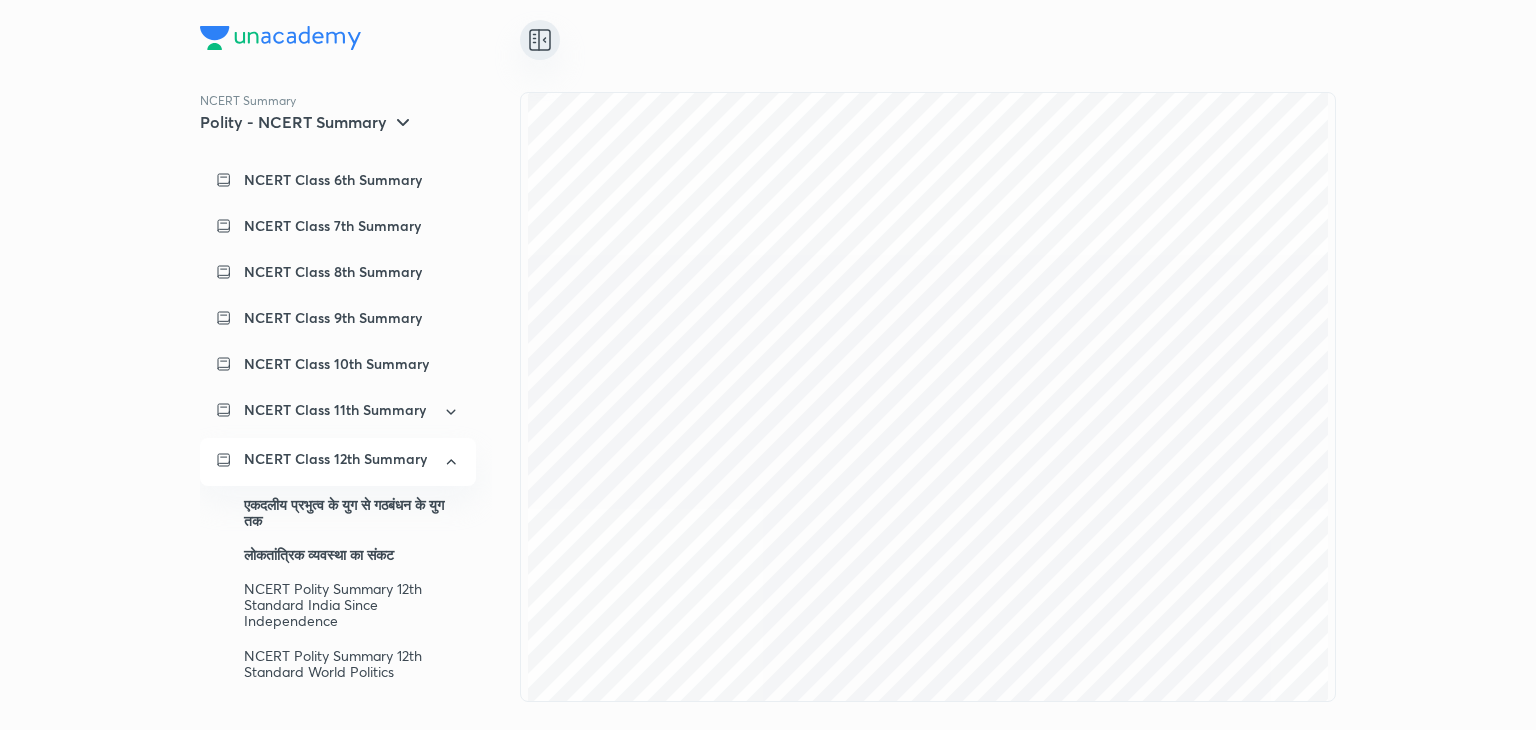 click on "लोकतांत्रिक व्यवस्था का संकट" at bounding box center (352, 555) 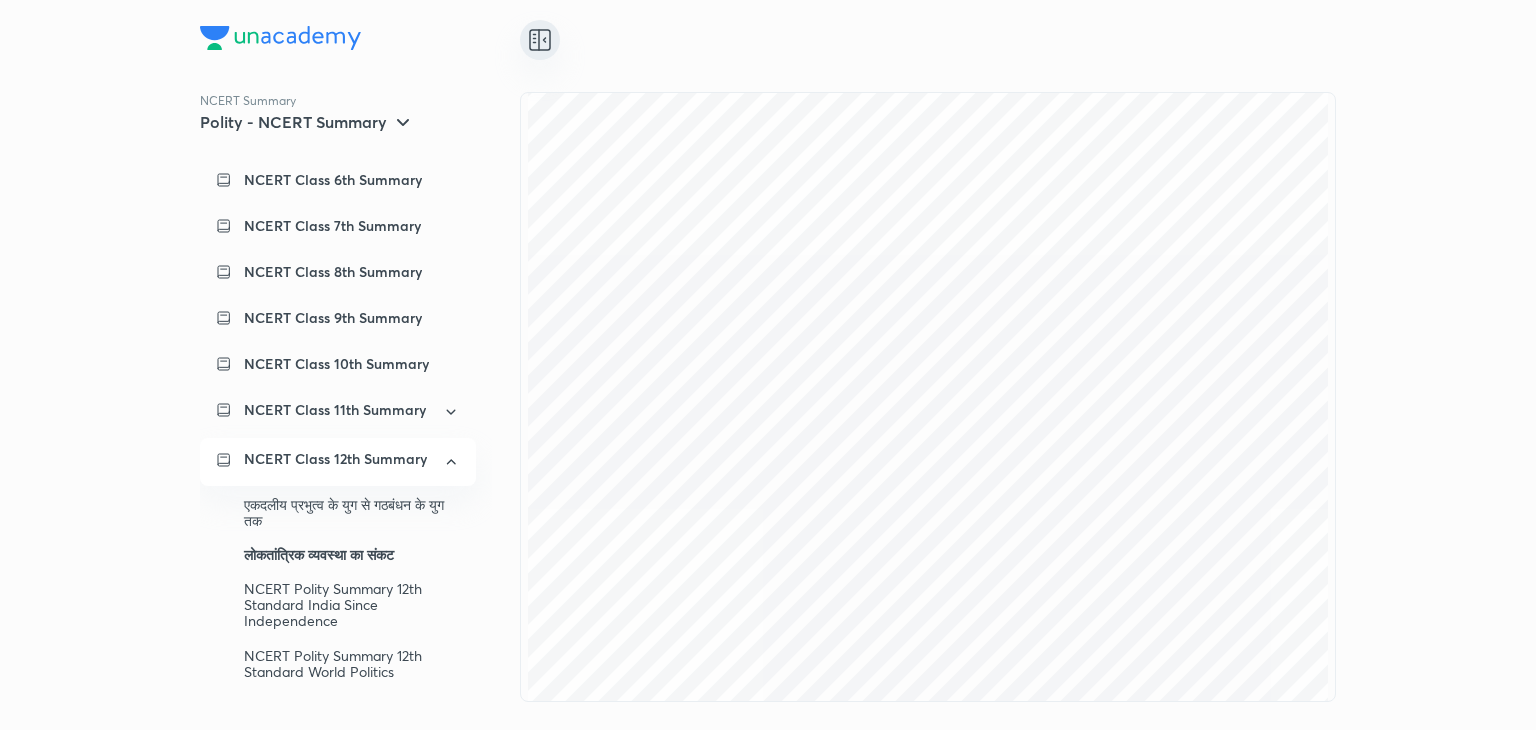 scroll, scrollTop: 13871, scrollLeft: 0, axis: vertical 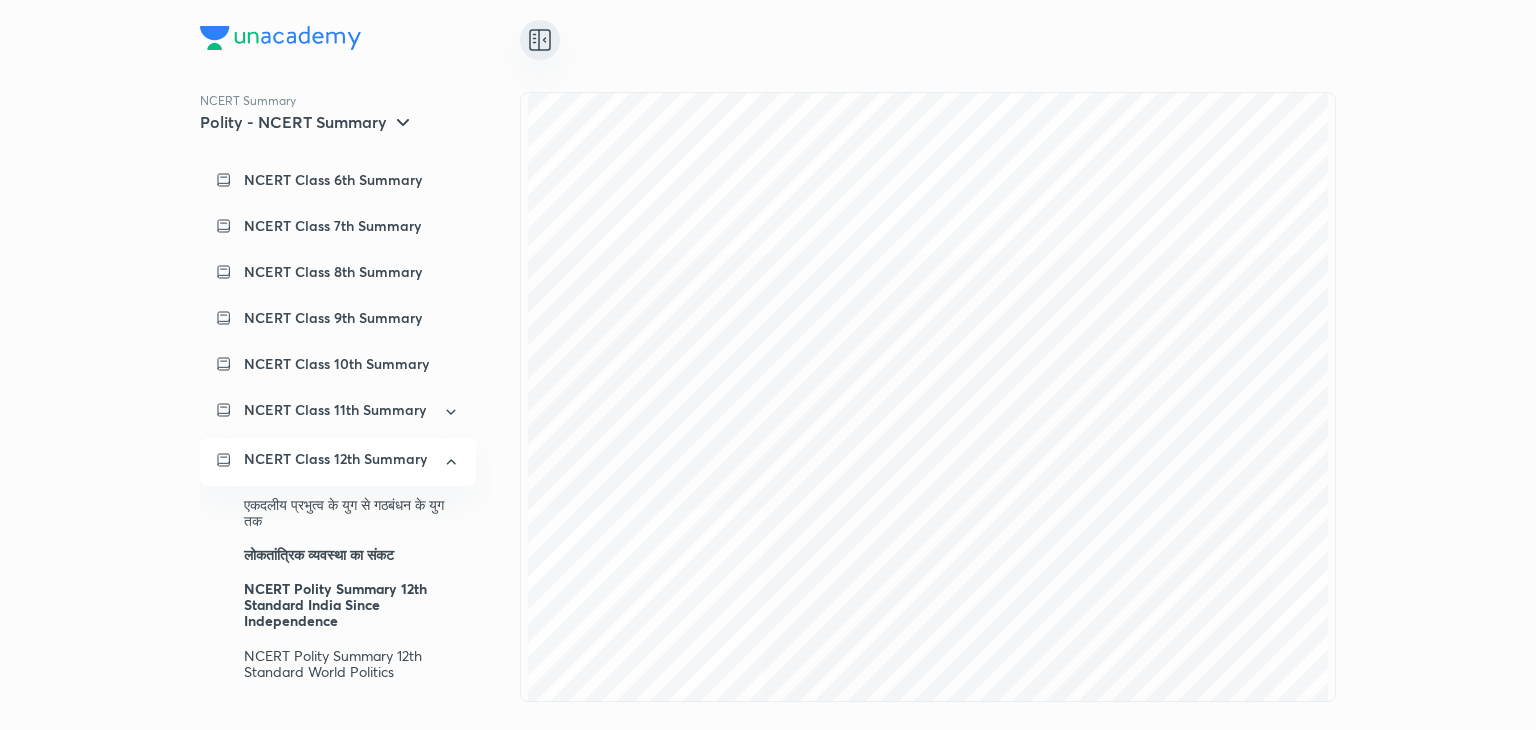 click on "NCERT Polity Summary 12th Standard India Since Independence" at bounding box center (352, 605) 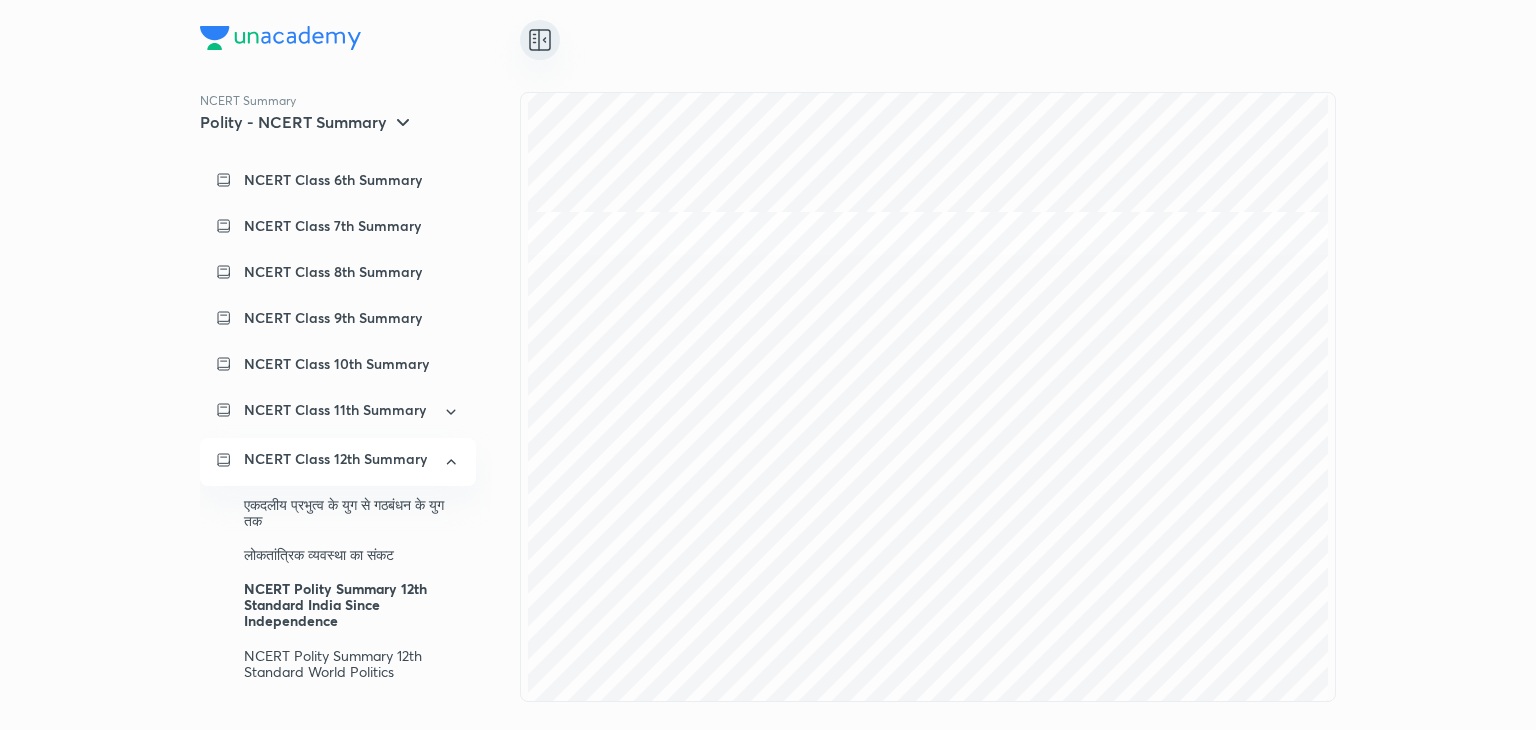scroll, scrollTop: 1036, scrollLeft: 0, axis: vertical 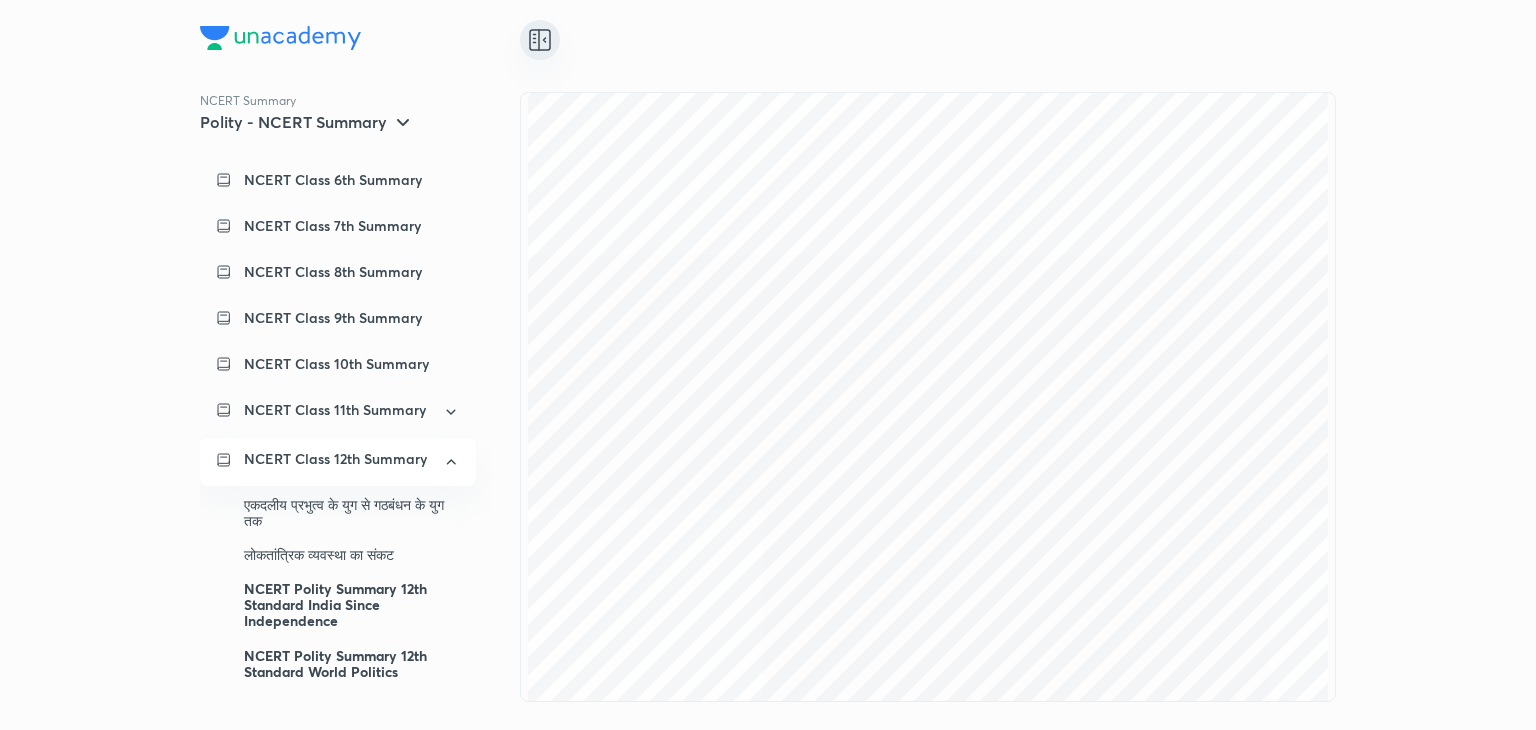 click on "NCERT Polity Summary 12th Standard World Politics" at bounding box center (352, 664) 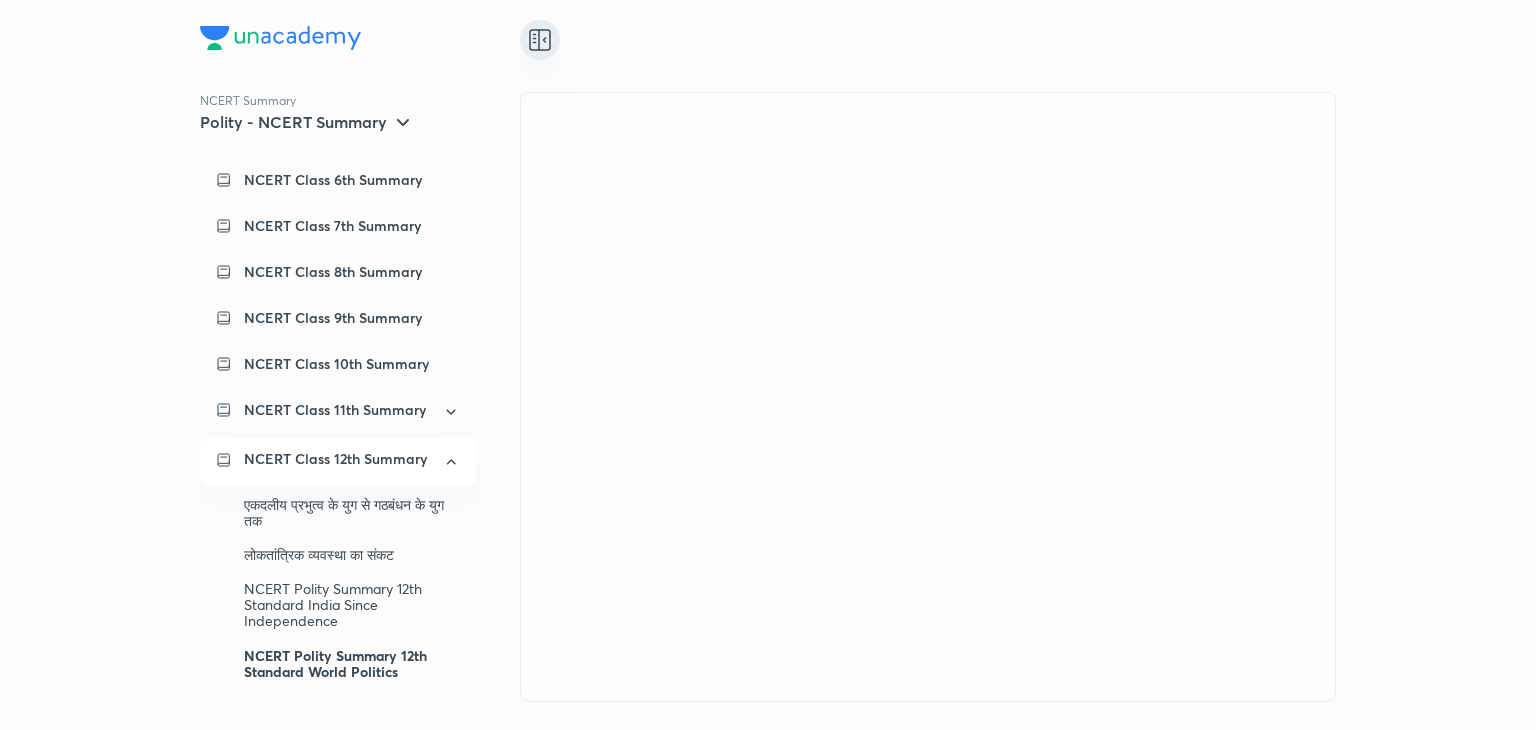 scroll, scrollTop: 0, scrollLeft: 0, axis: both 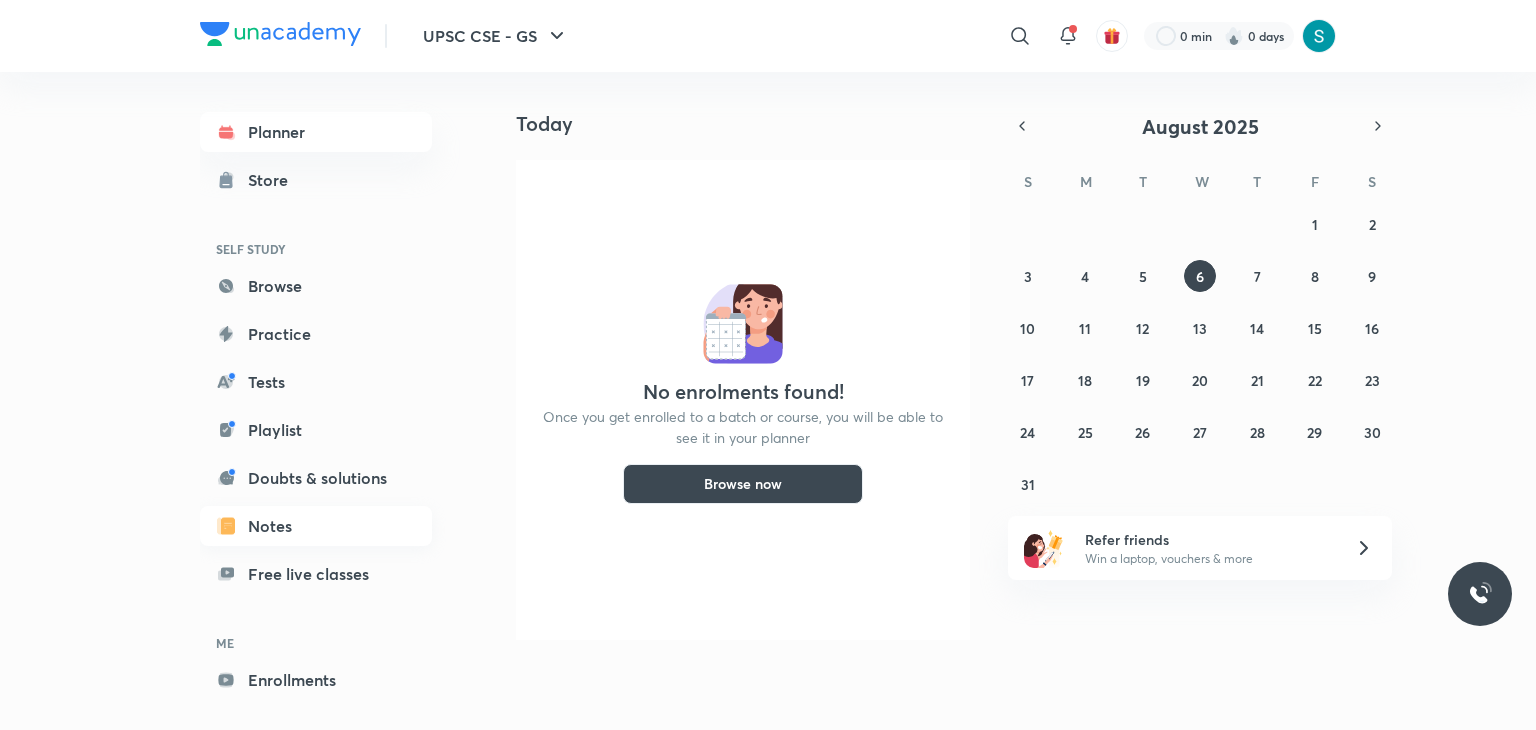 click on "Notes" at bounding box center [316, 526] 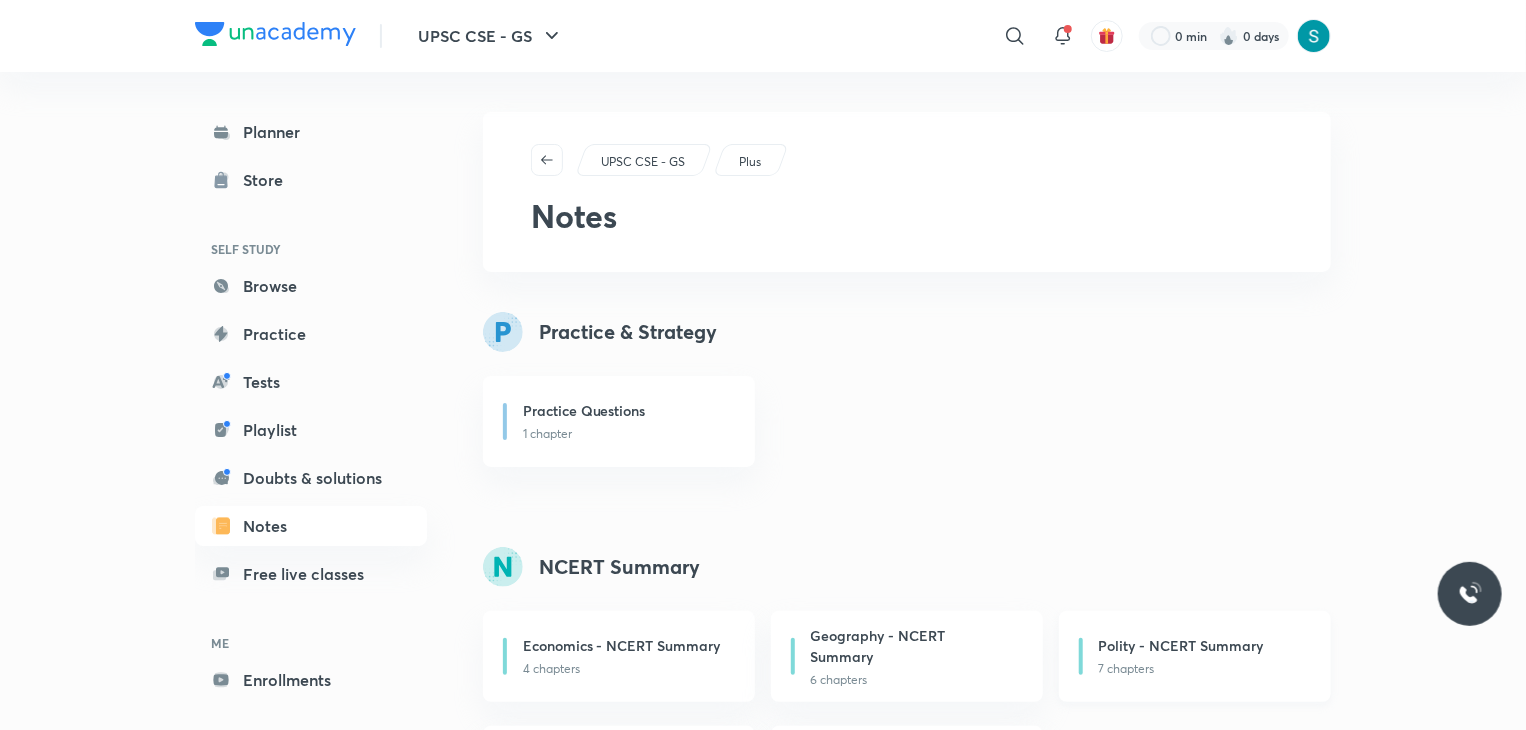 click on "7 chapters" at bounding box center [1203, 669] 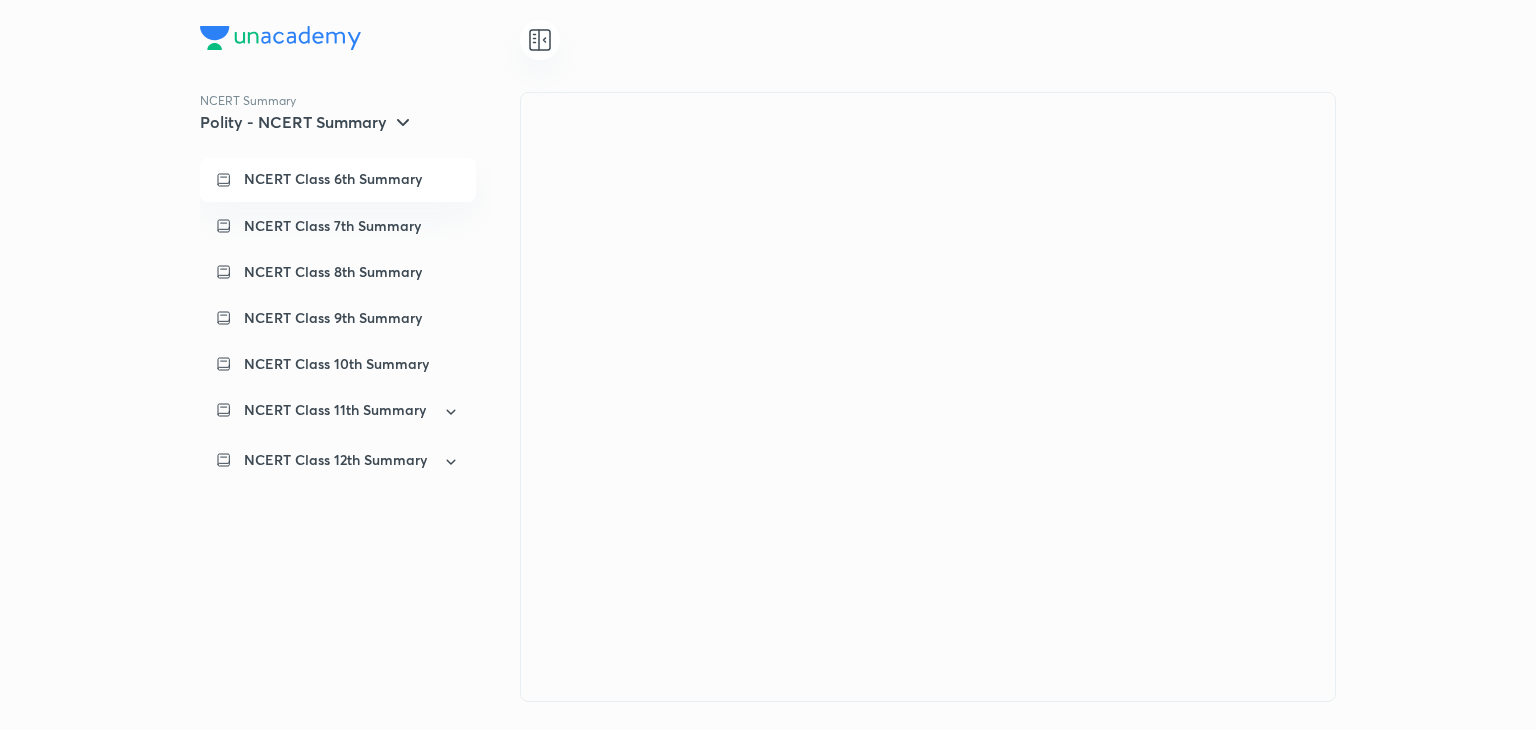scroll, scrollTop: 0, scrollLeft: 0, axis: both 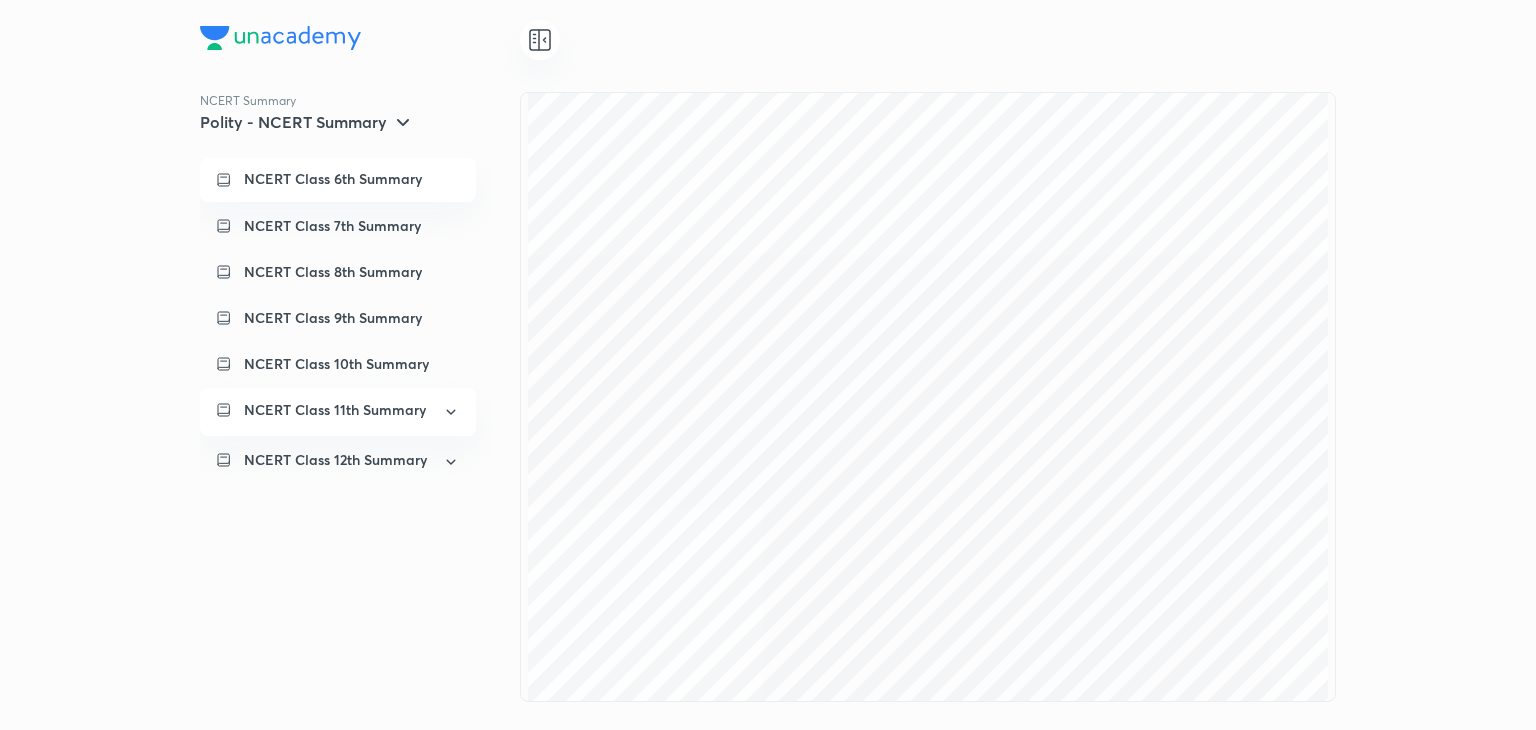 click 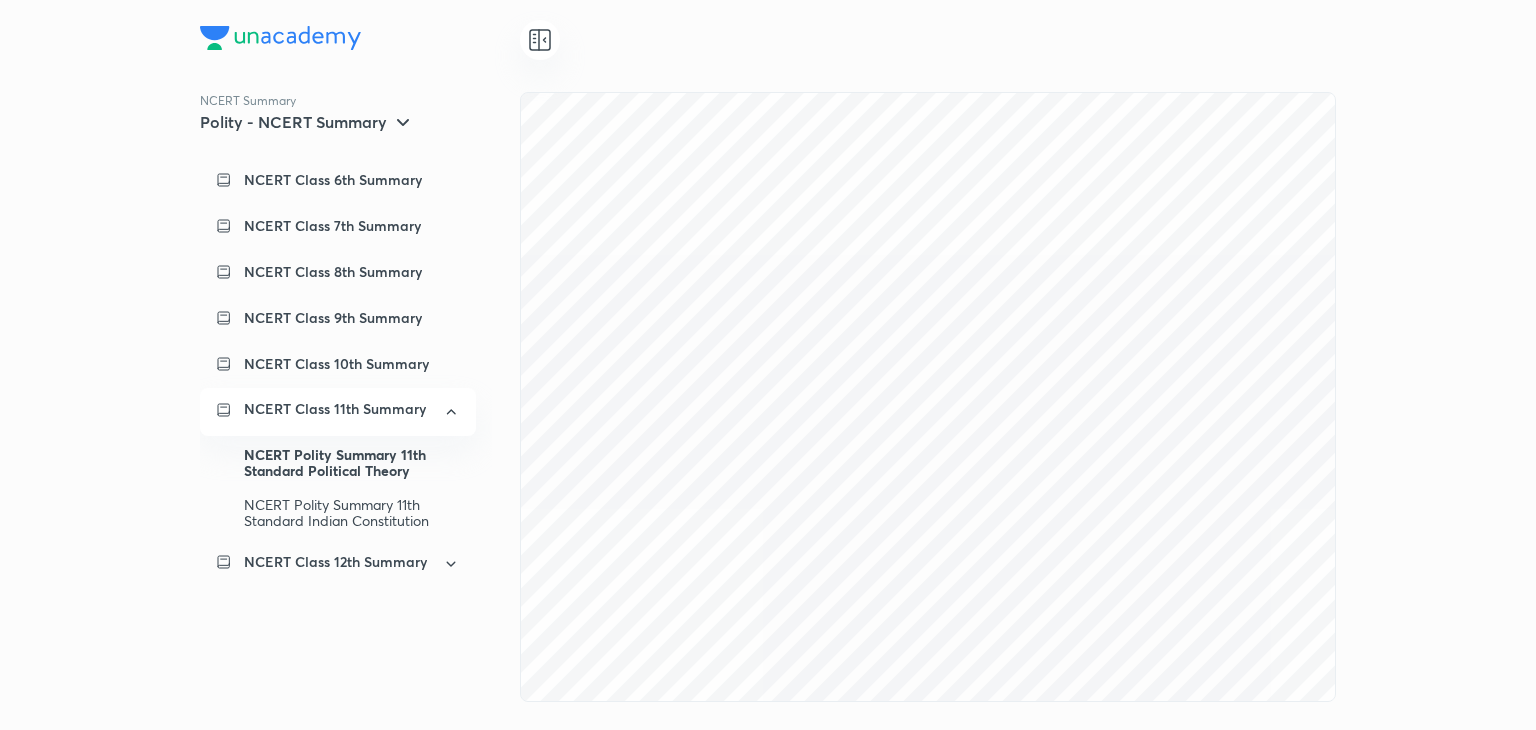 scroll, scrollTop: 17582, scrollLeft: 0, axis: vertical 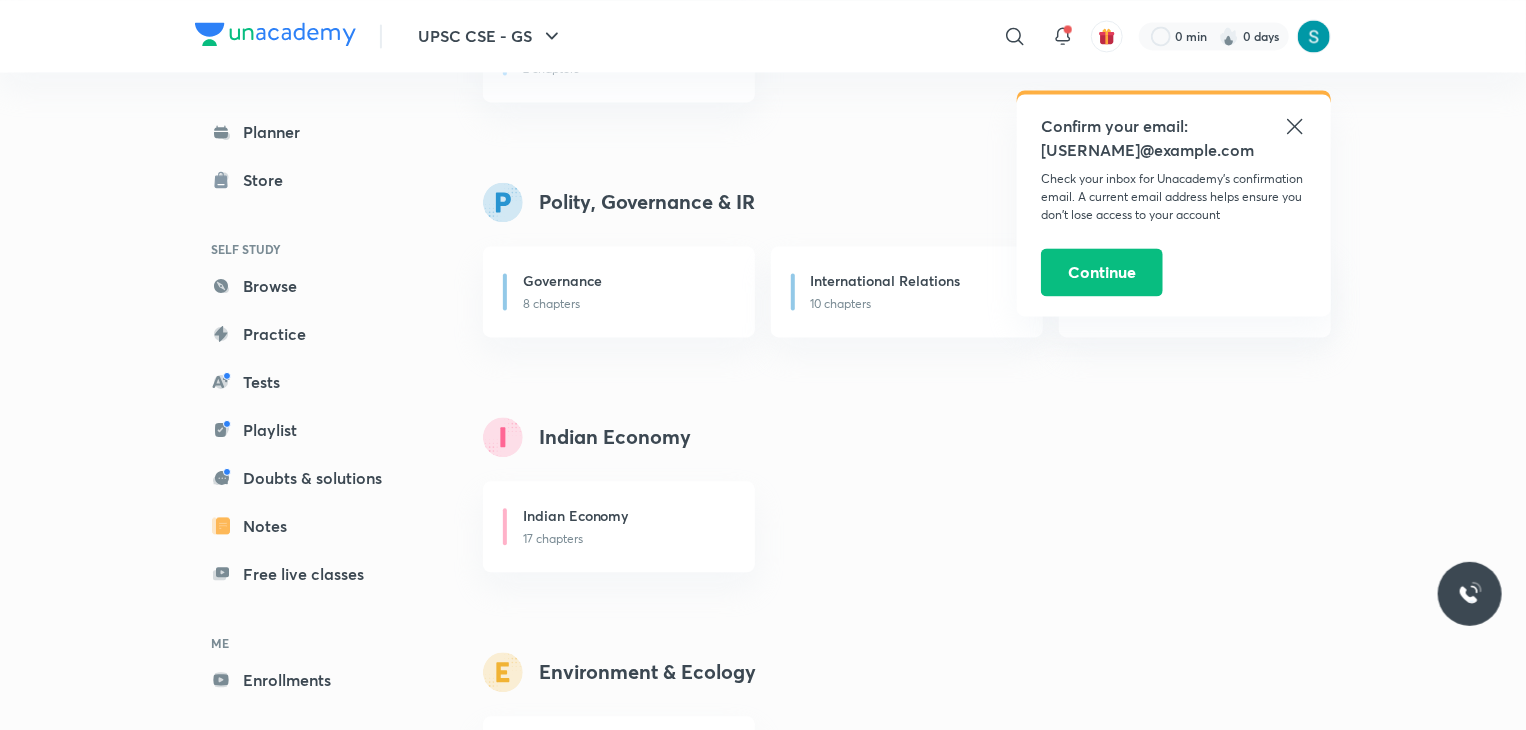 click on "UPSC CSE - GS ​ Confirm your email:   seemabhuse5422@example.com Check your inbox for Unacademy’s confirmation email. A current email address helps ensure you don’t lose access to your account Continue 0 min 0 days Planner Store SELF STUDY Browse Practice Tests Playlist Doubts & solutions Notes Free live classes ME Enrollments Saved UPSC CSE - GS Plus Notes Practice & Strategy Practice Questions 1 chapter NCERT Summary Economics - NCERT Summary 4 chapters Geography - NCERT Summary 6 chapters Polity - NCERT Summary 7 chapters Sci & Tech - NCERT Summary 9 chapters History - NCERT Summary 7 chapters Current Affairs Current Affairs_2021 8 chapters Current Affairs 2023 12 chapters Current Affairs_2022 12 chapters Current Affairs_2024 1 chapter Current Affairs 2025 1 chapter History Ancient History 11 chapters Medieval History 10 chapters Modern History 17 chapters World History 6 chapters Post-Independence History 5 chapters Art & Culture Art & Culture 10 chapters Geography Physical Geography 13 chapters" at bounding box center [763, 9] 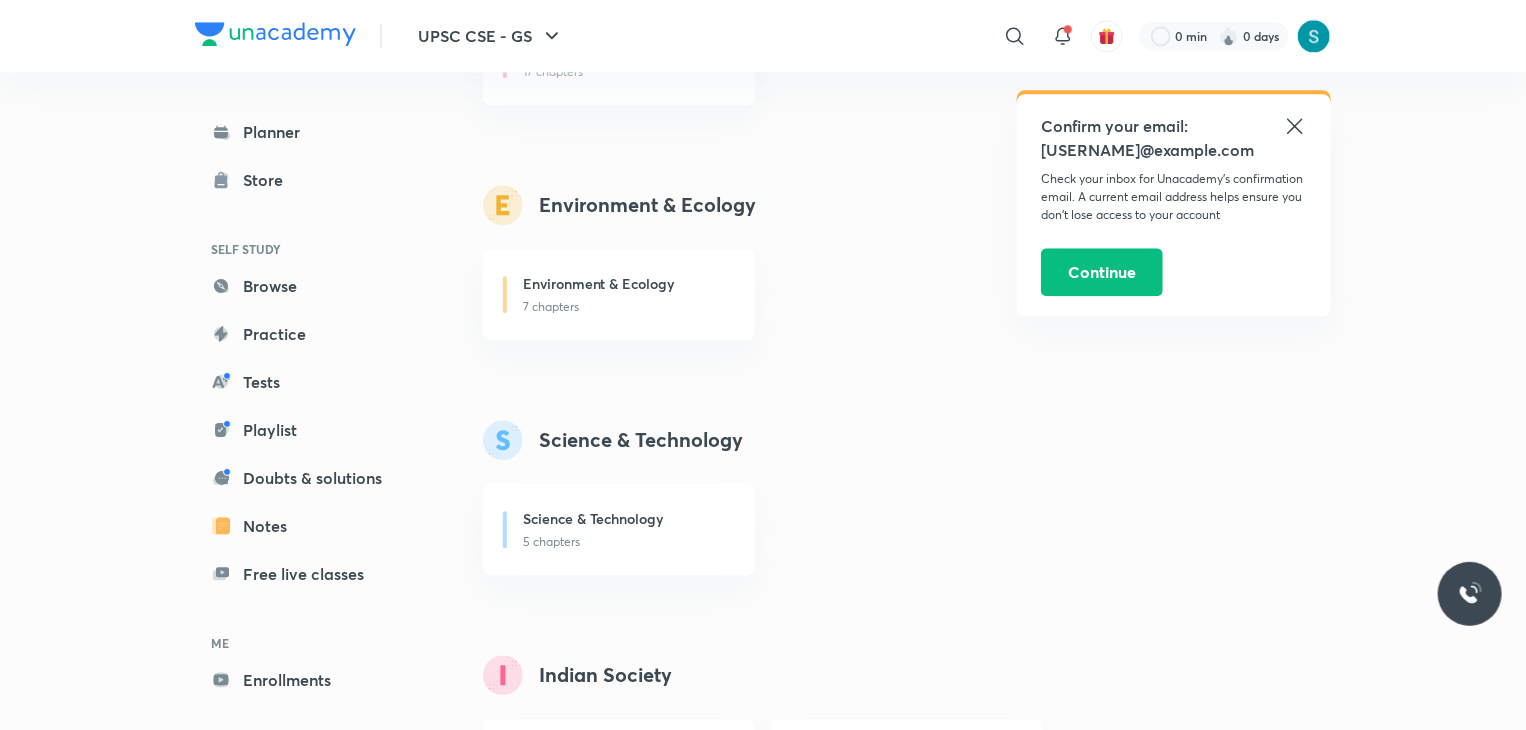 scroll, scrollTop: 2480, scrollLeft: 0, axis: vertical 